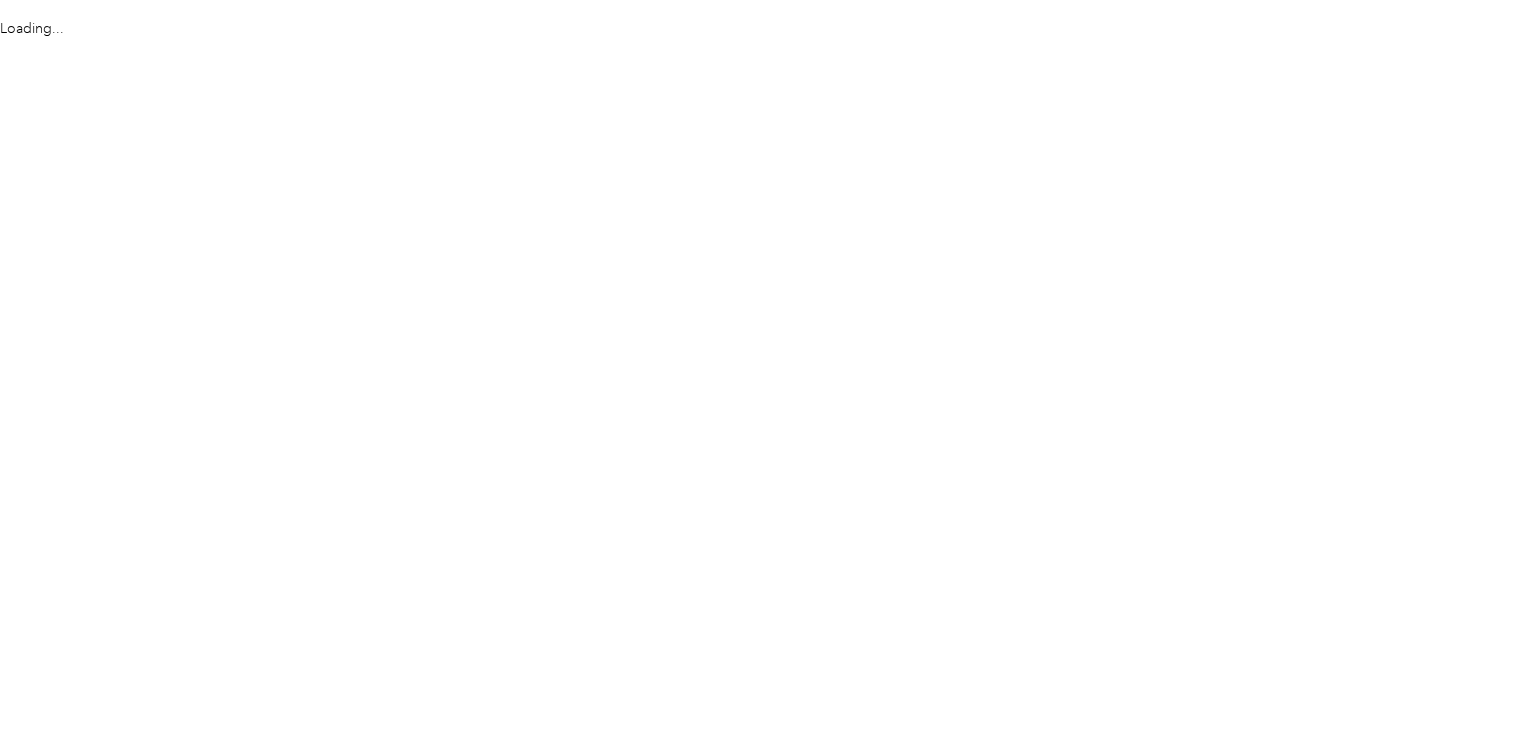 scroll, scrollTop: 0, scrollLeft: 0, axis: both 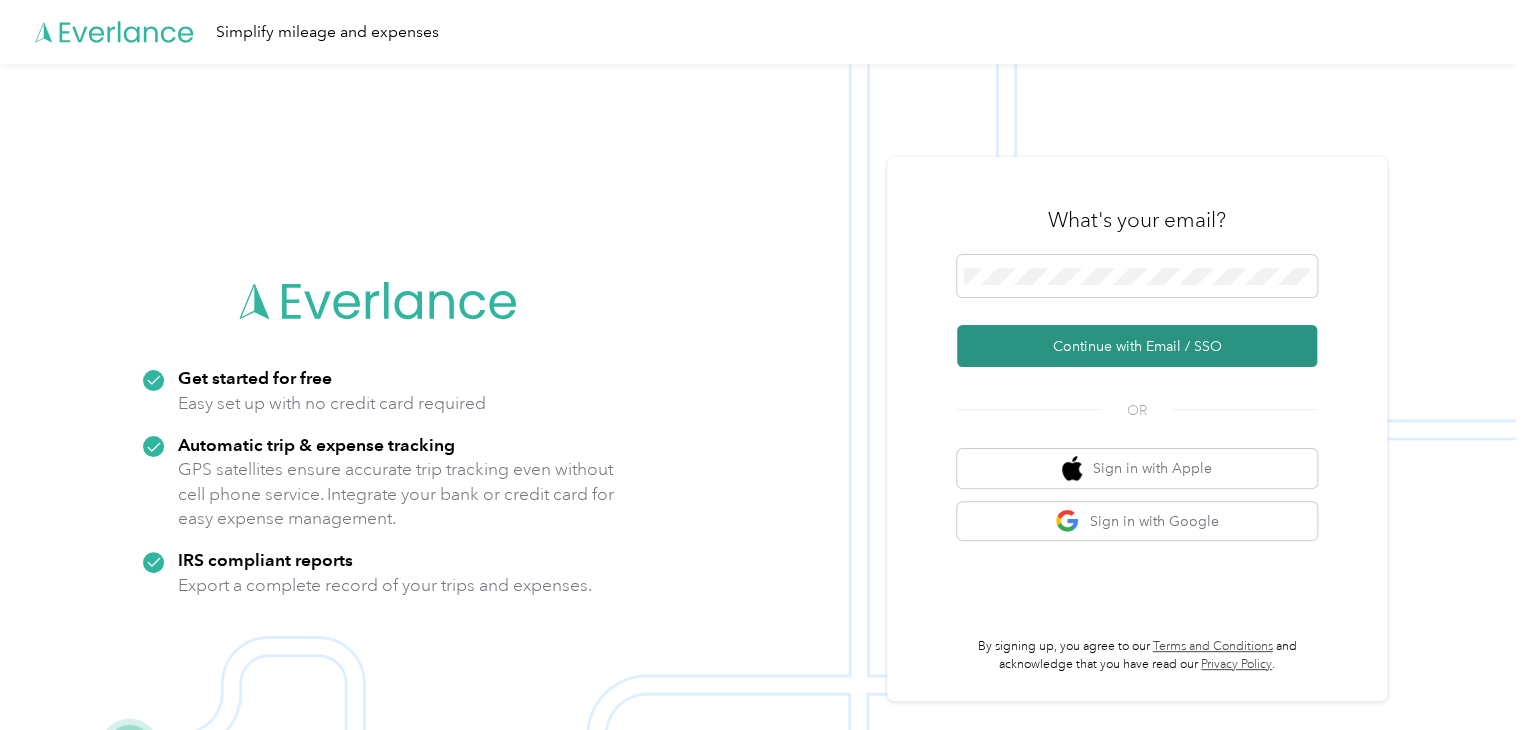 click on "Continue with Email / SSO" at bounding box center (1137, 346) 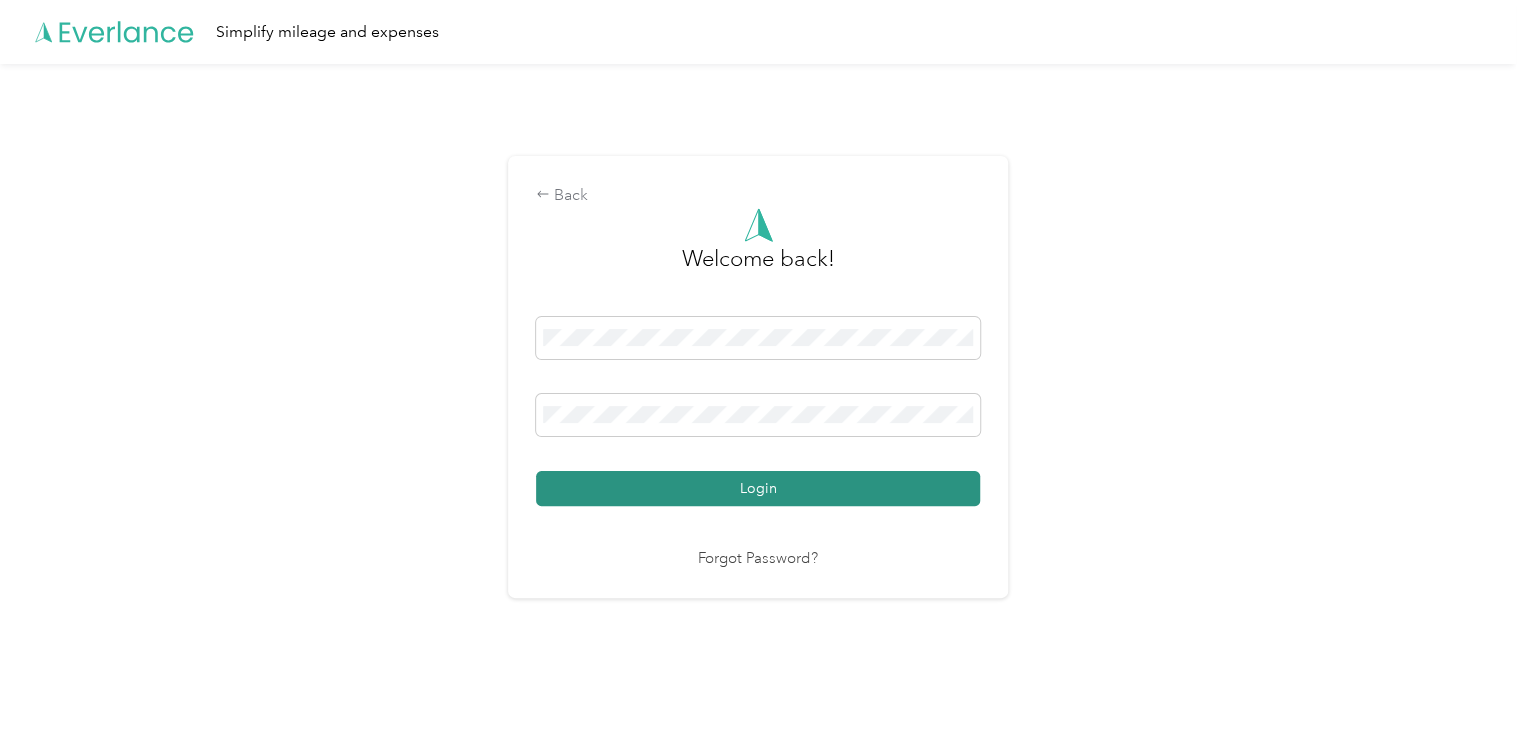 click on "Login" at bounding box center (758, 488) 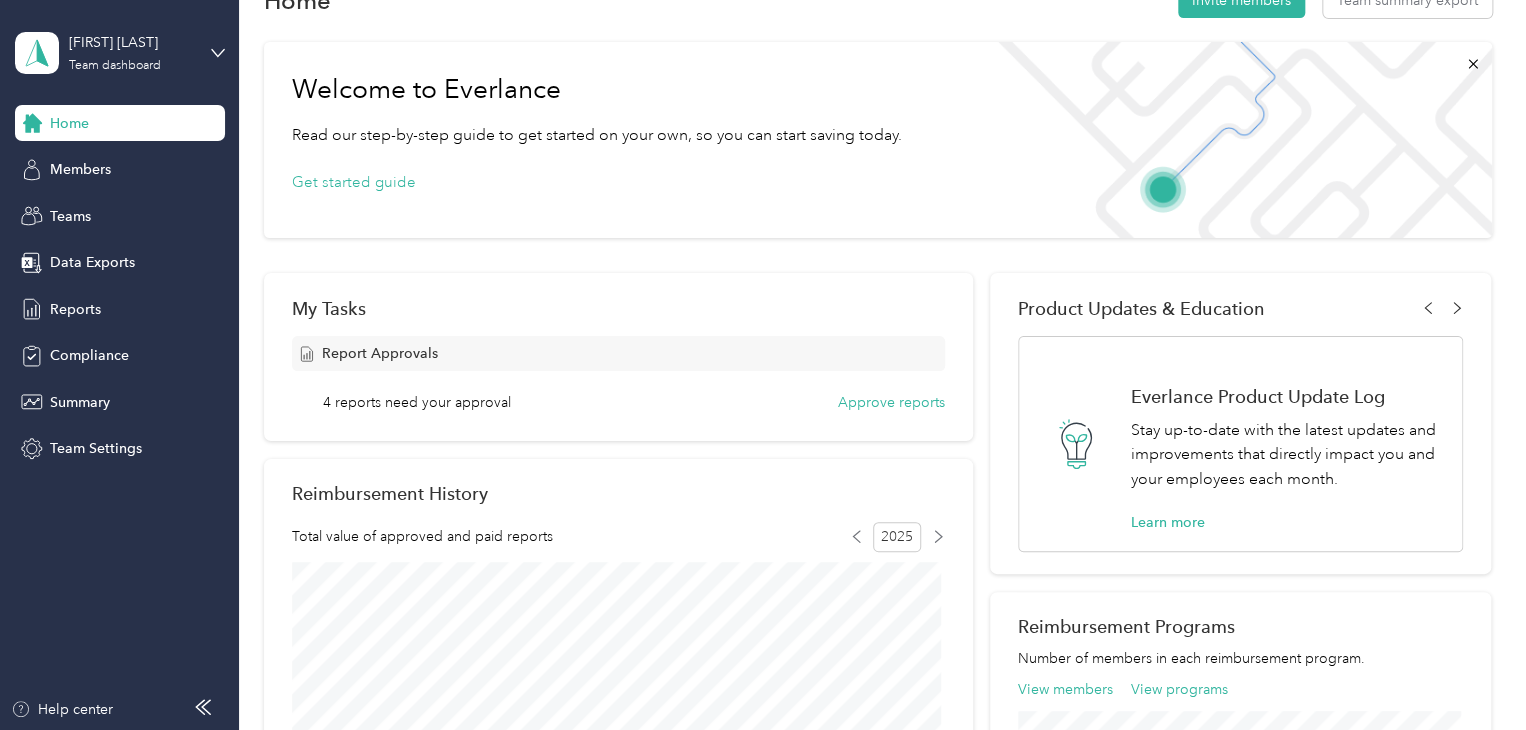 scroll, scrollTop: 0, scrollLeft: 0, axis: both 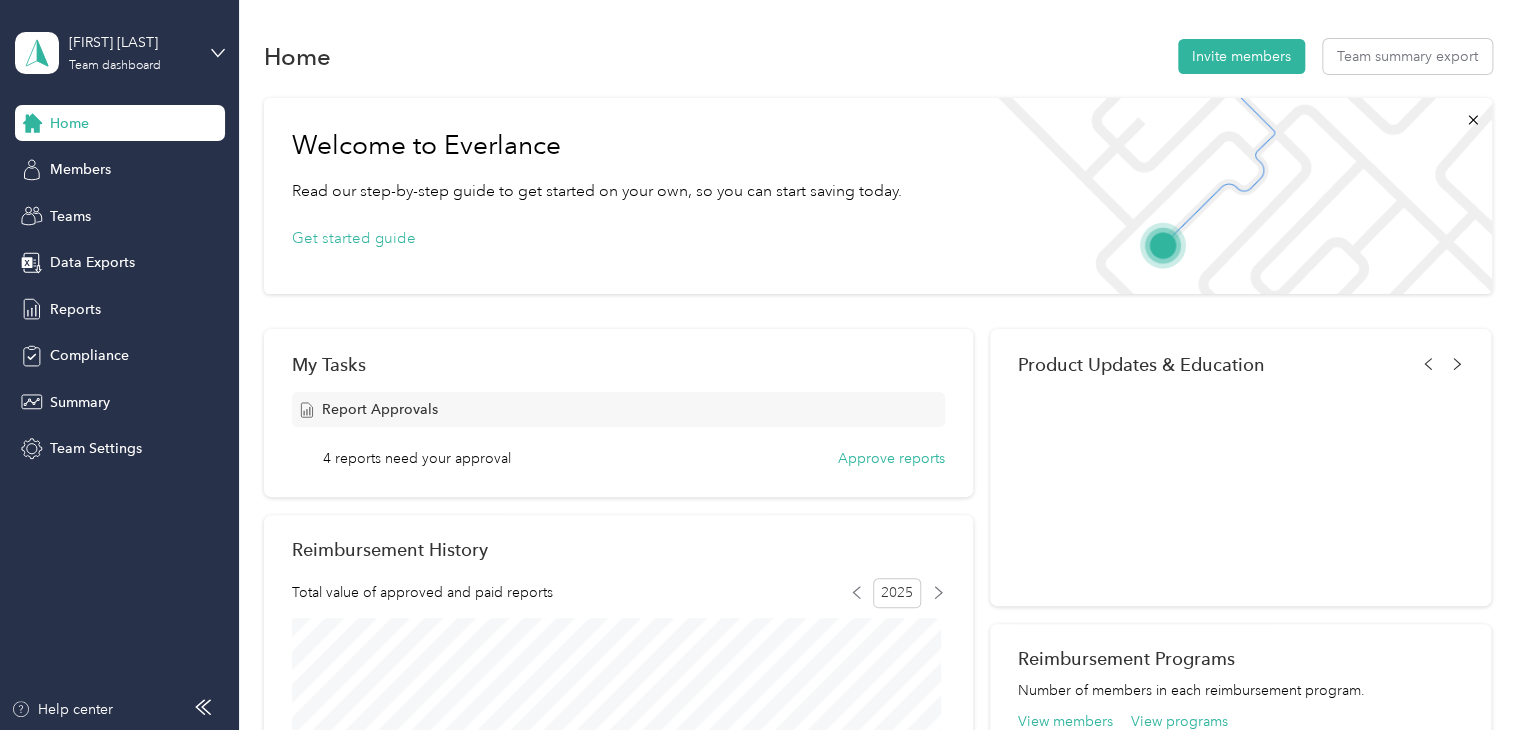 click on "Home" at bounding box center (120, 123) 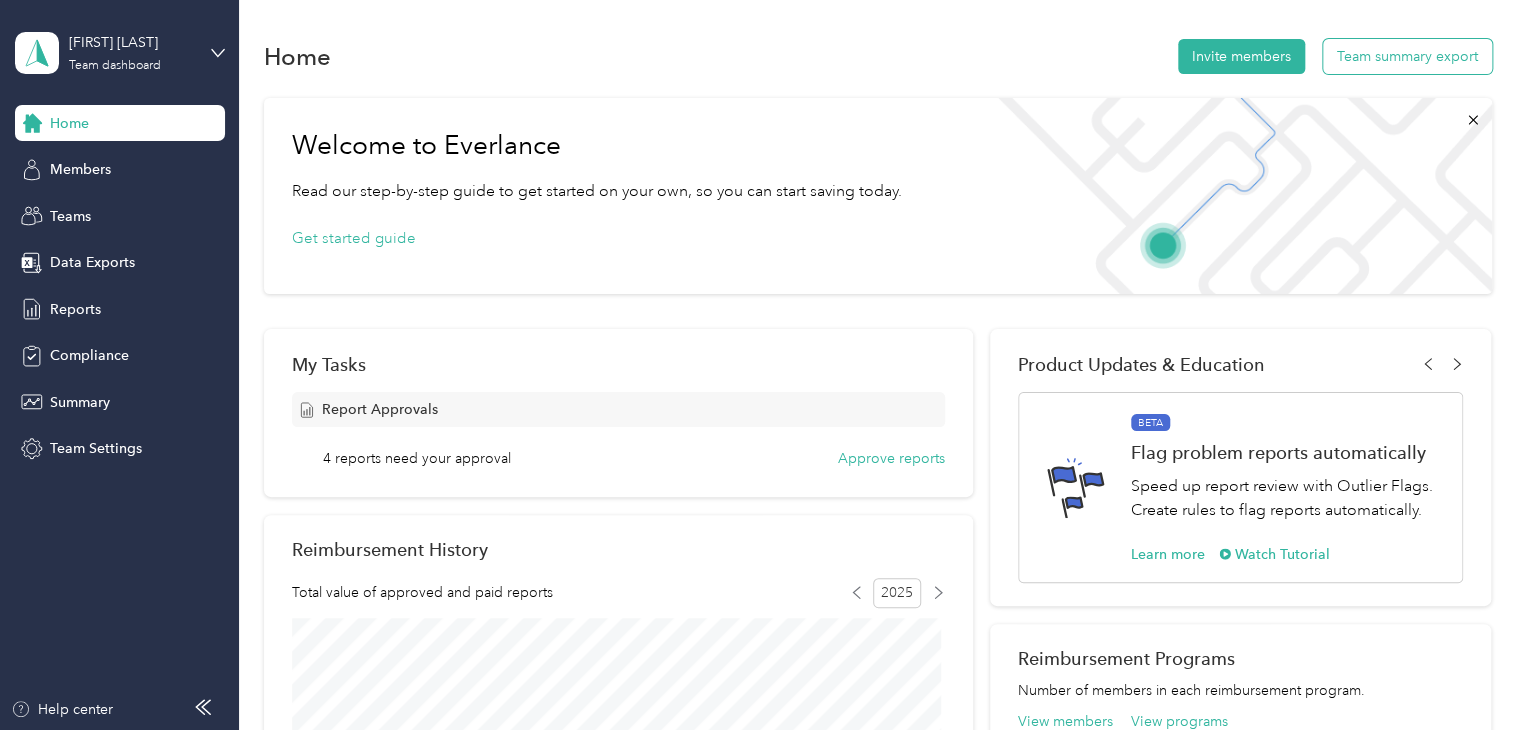 click on "Team summary export" at bounding box center (1407, 56) 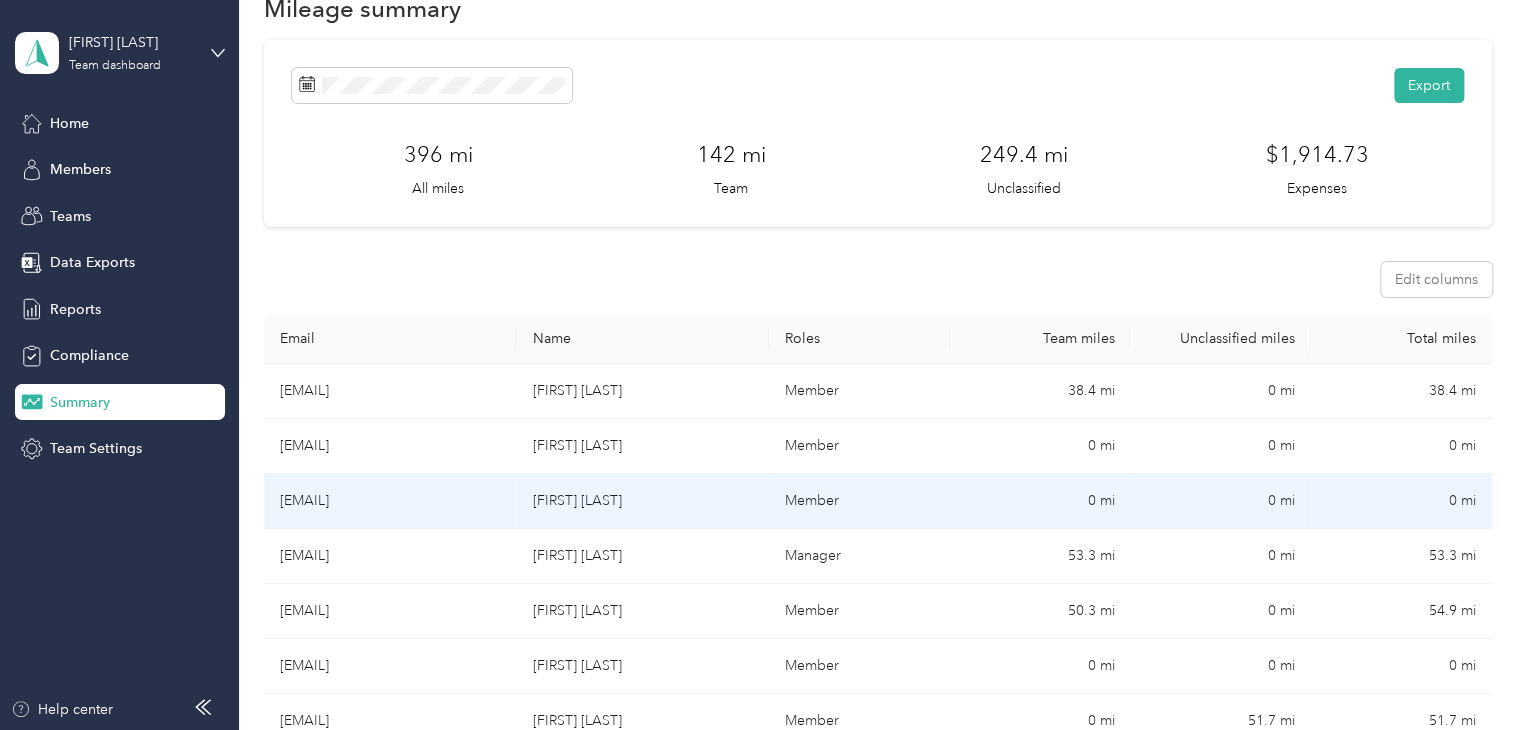 scroll, scrollTop: 0, scrollLeft: 0, axis: both 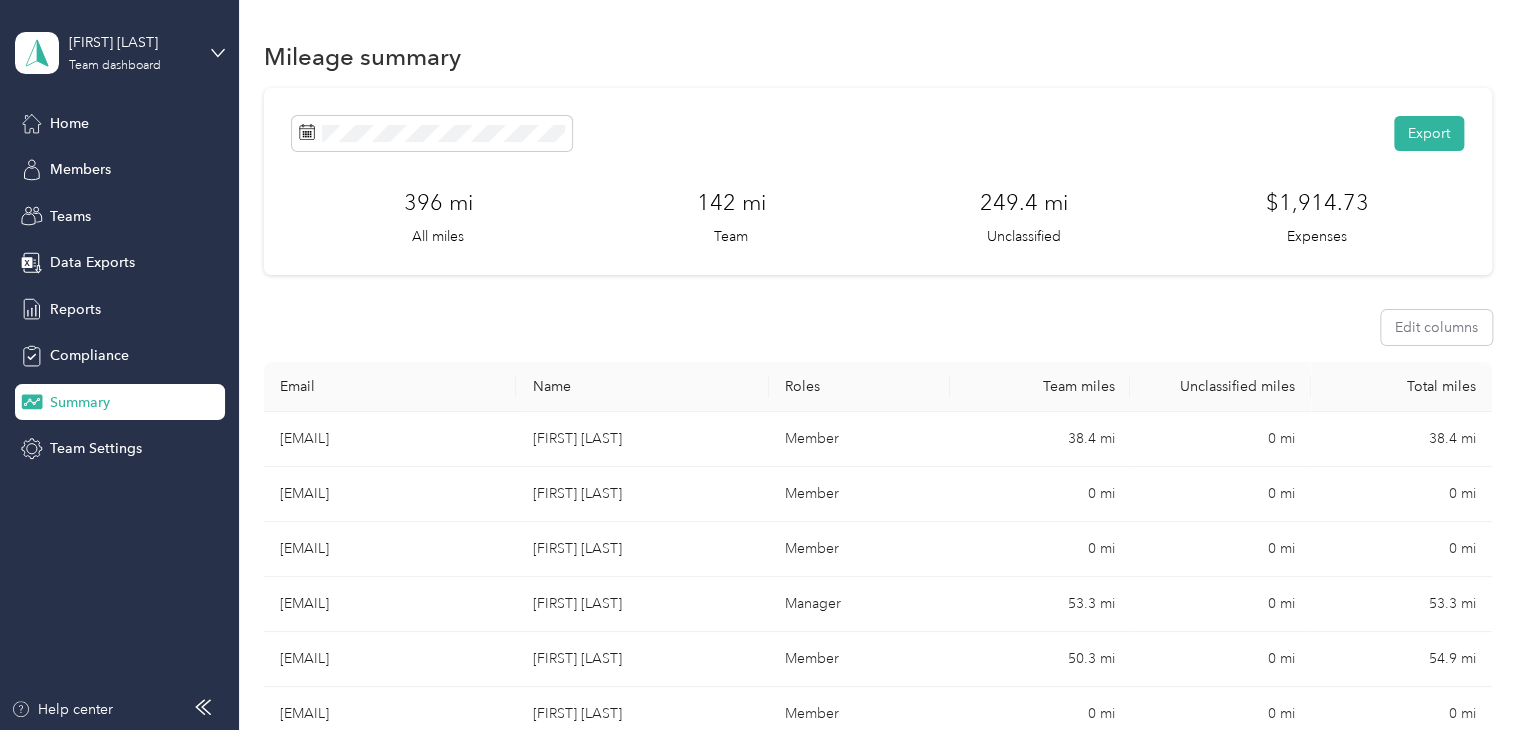 click on "Edit columns" at bounding box center [878, 327] 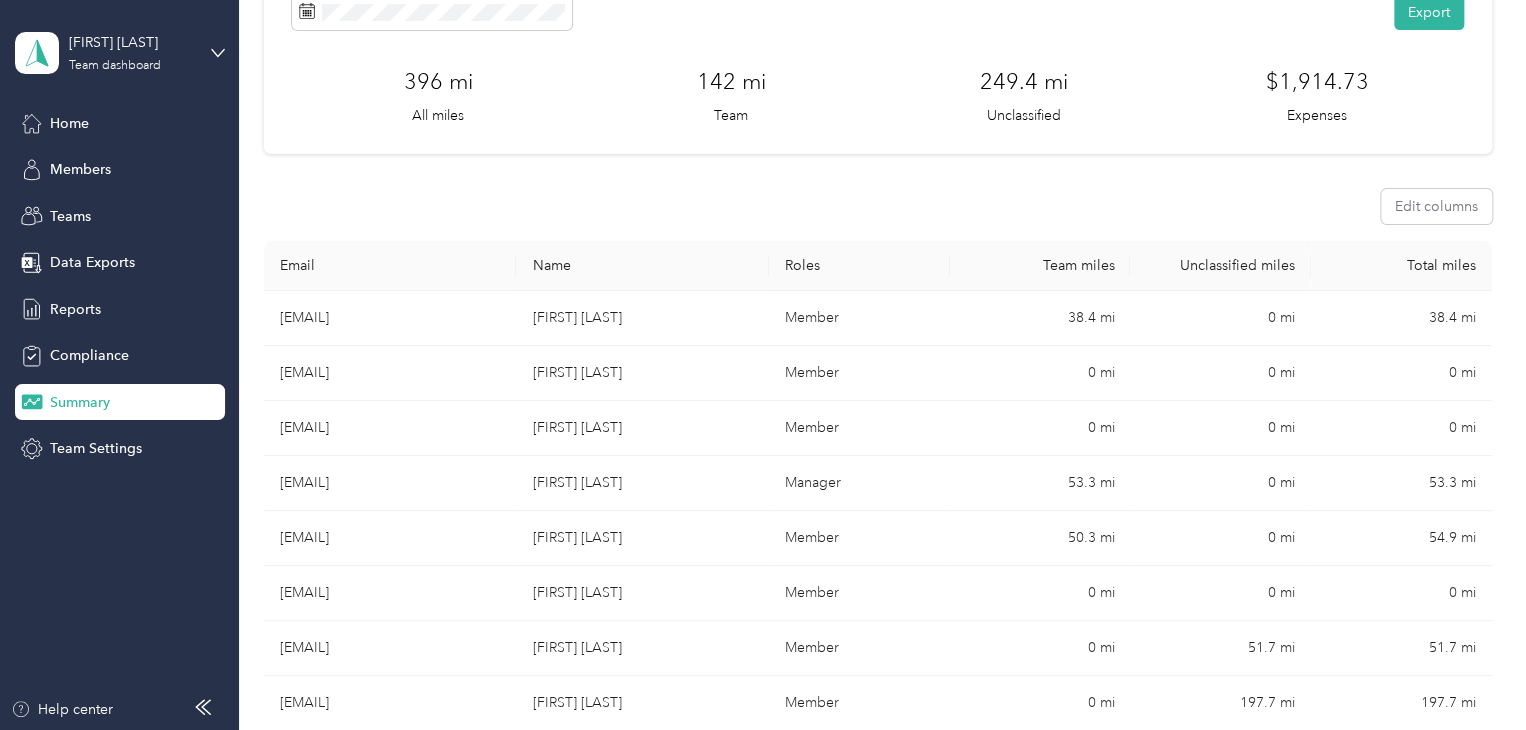 scroll, scrollTop: 0, scrollLeft: 0, axis: both 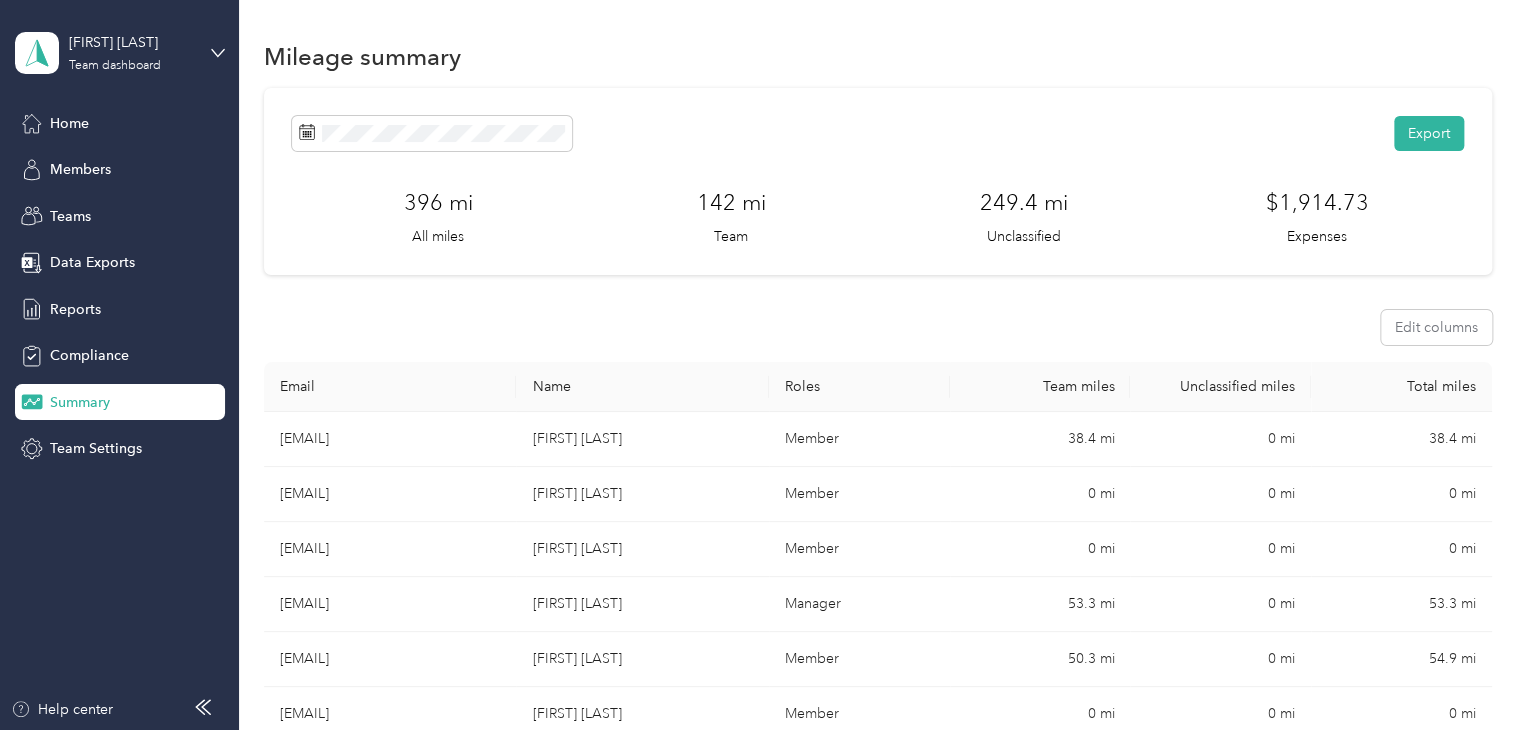 click on "Mileage summary" at bounding box center [878, 56] 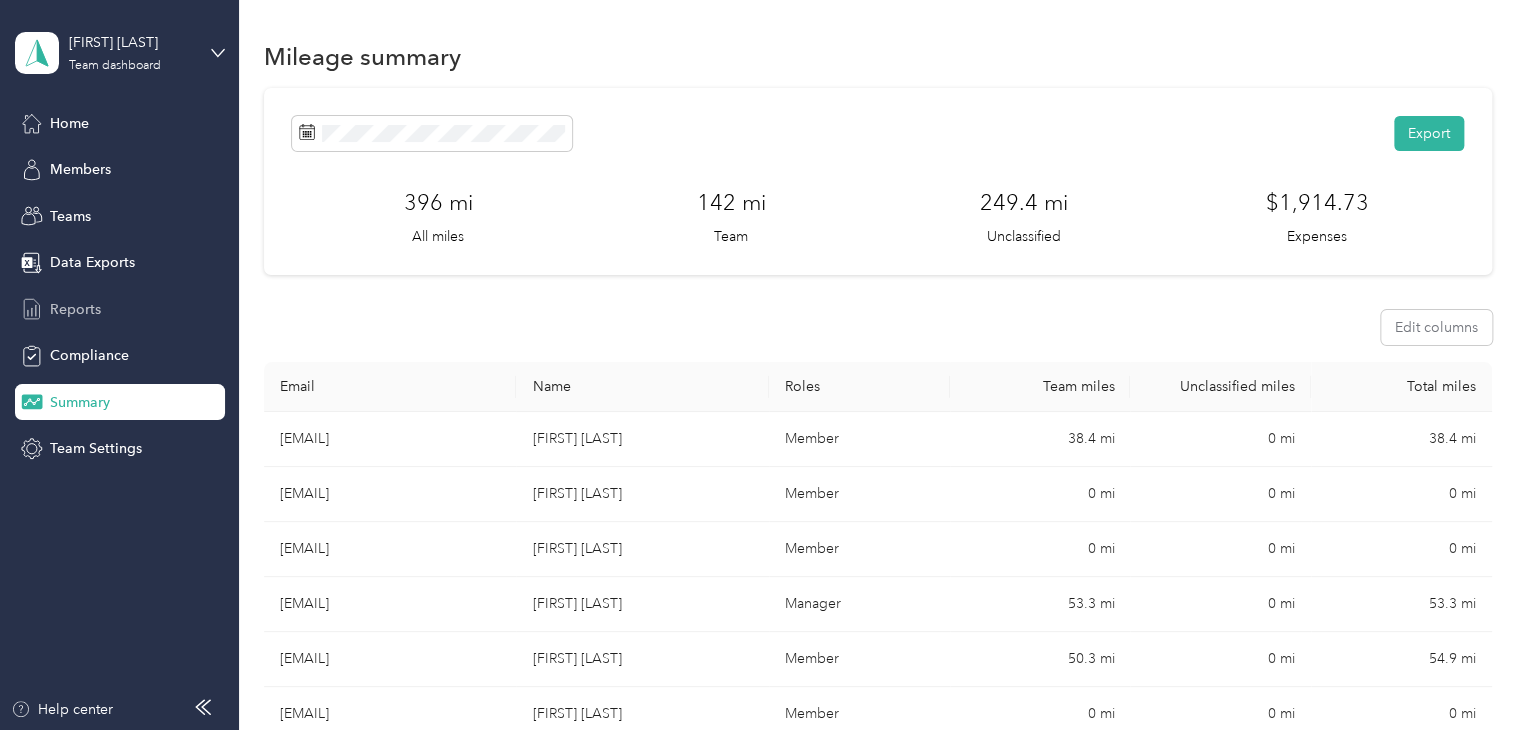 click on "Reports" at bounding box center (75, 309) 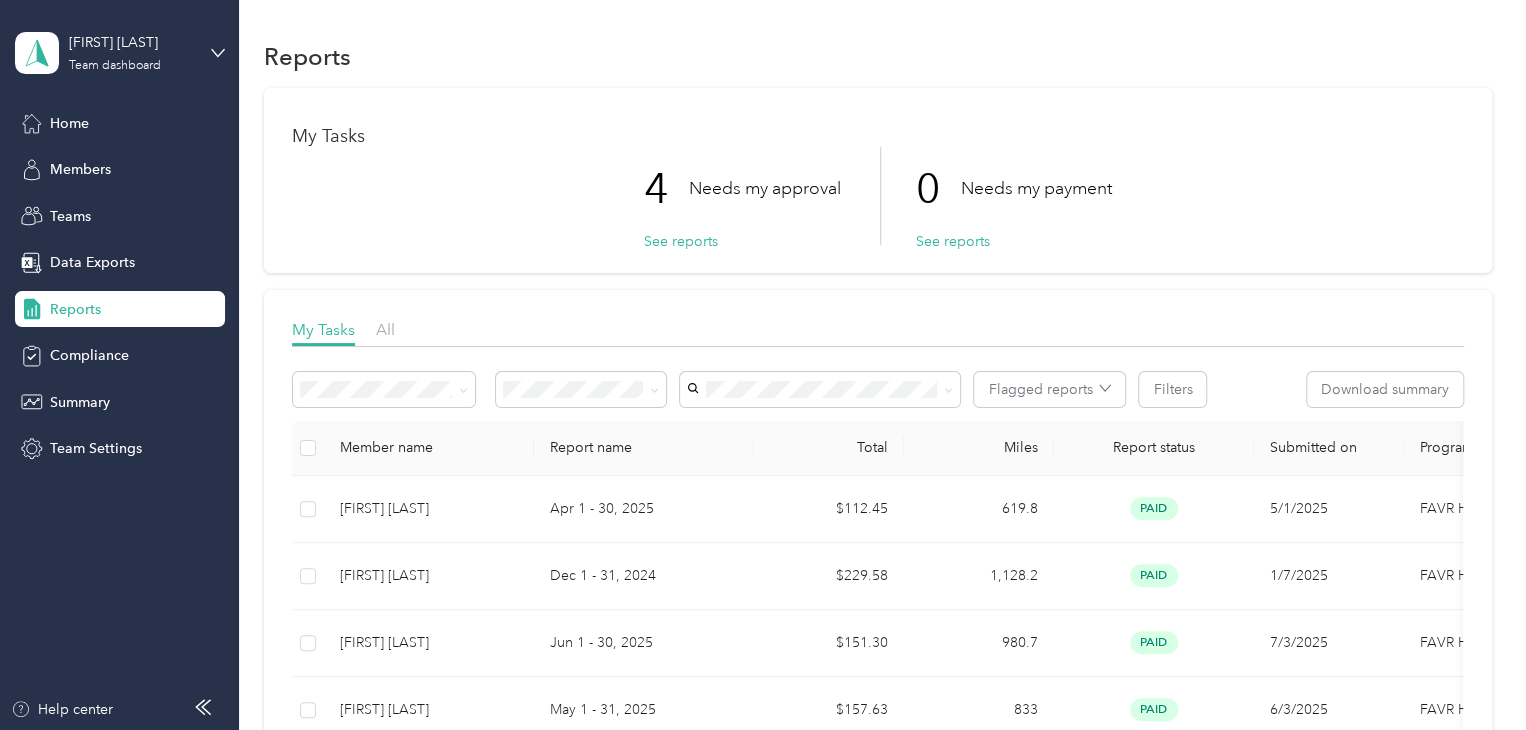 scroll, scrollTop: 0, scrollLeft: 0, axis: both 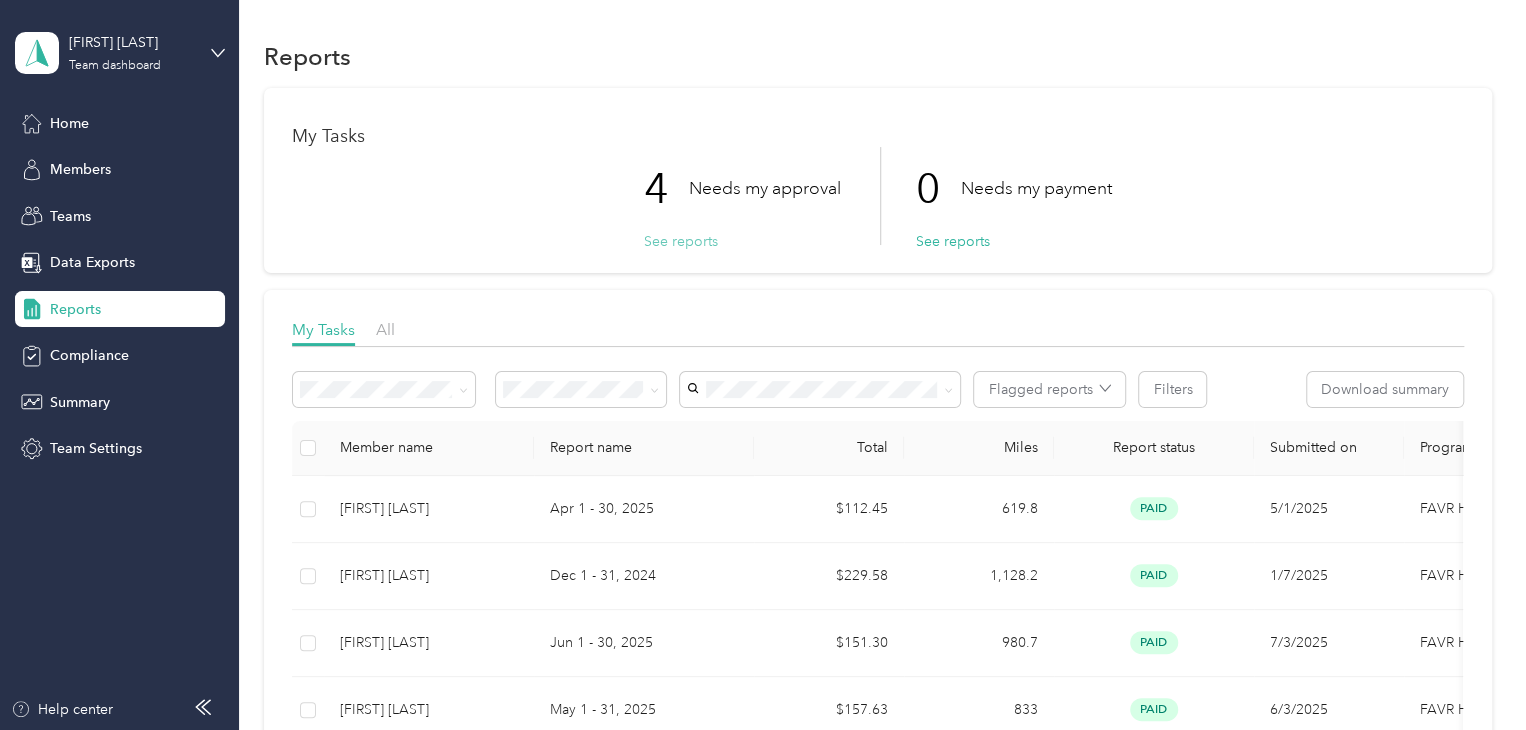 click on "See reports" at bounding box center [681, 241] 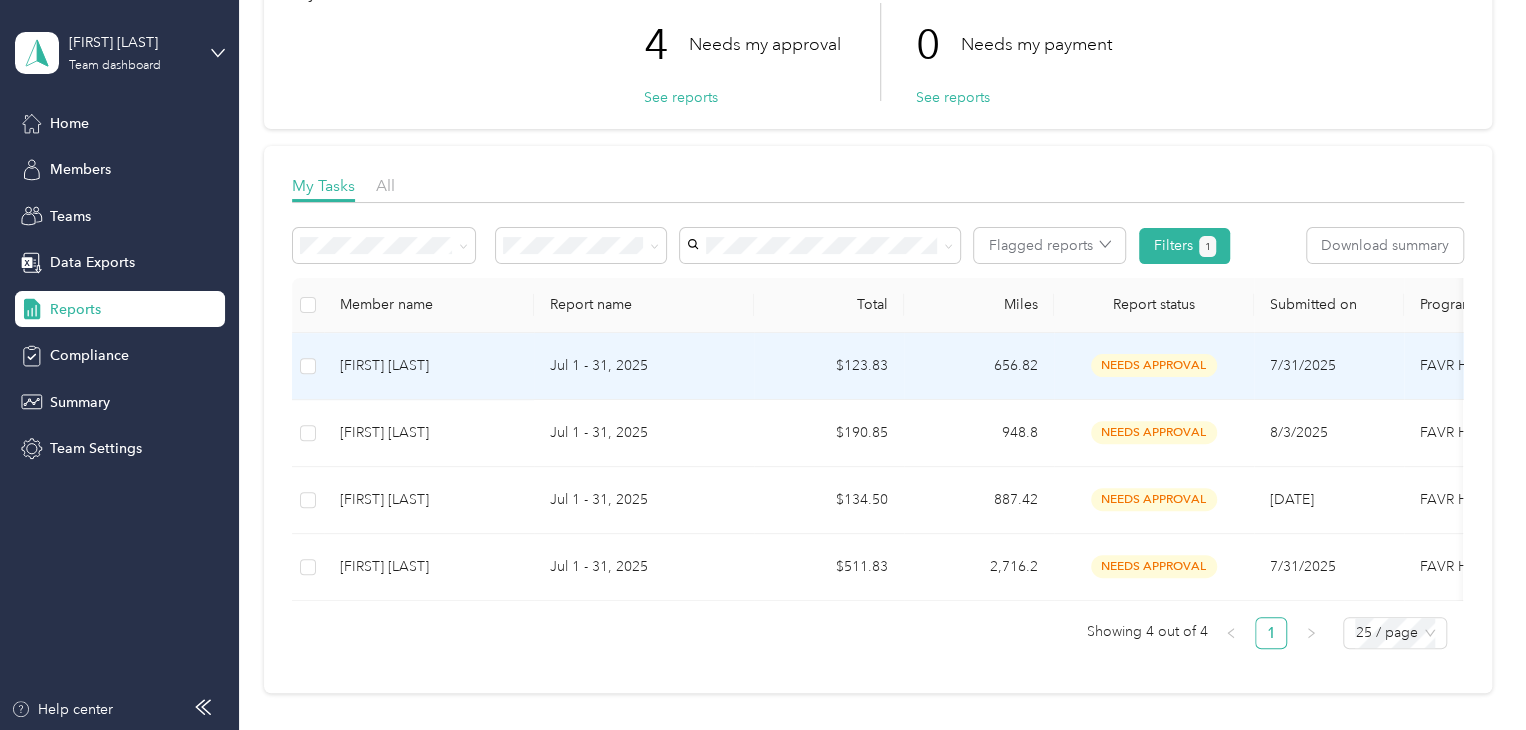 scroll, scrollTop: 200, scrollLeft: 0, axis: vertical 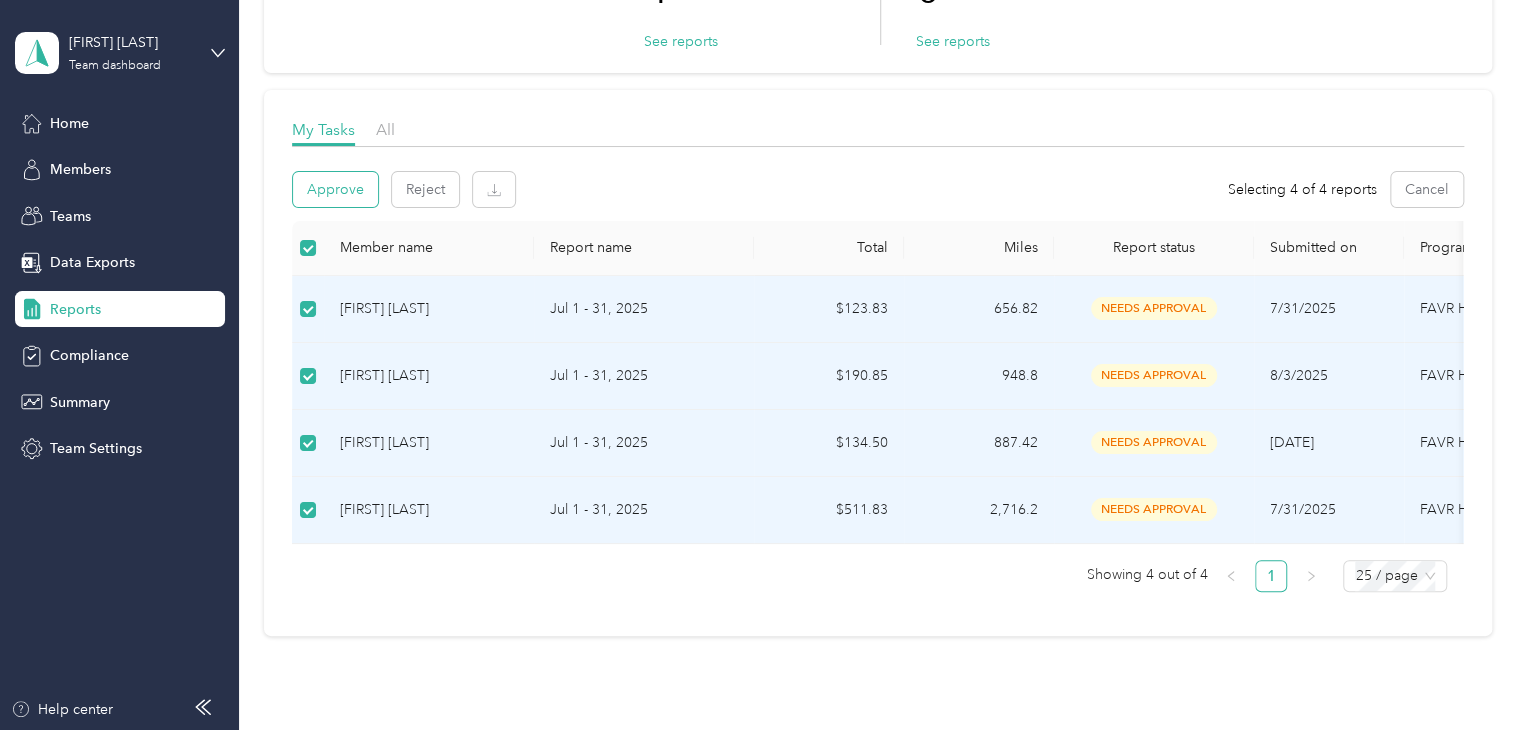click on "Approve" at bounding box center (335, 189) 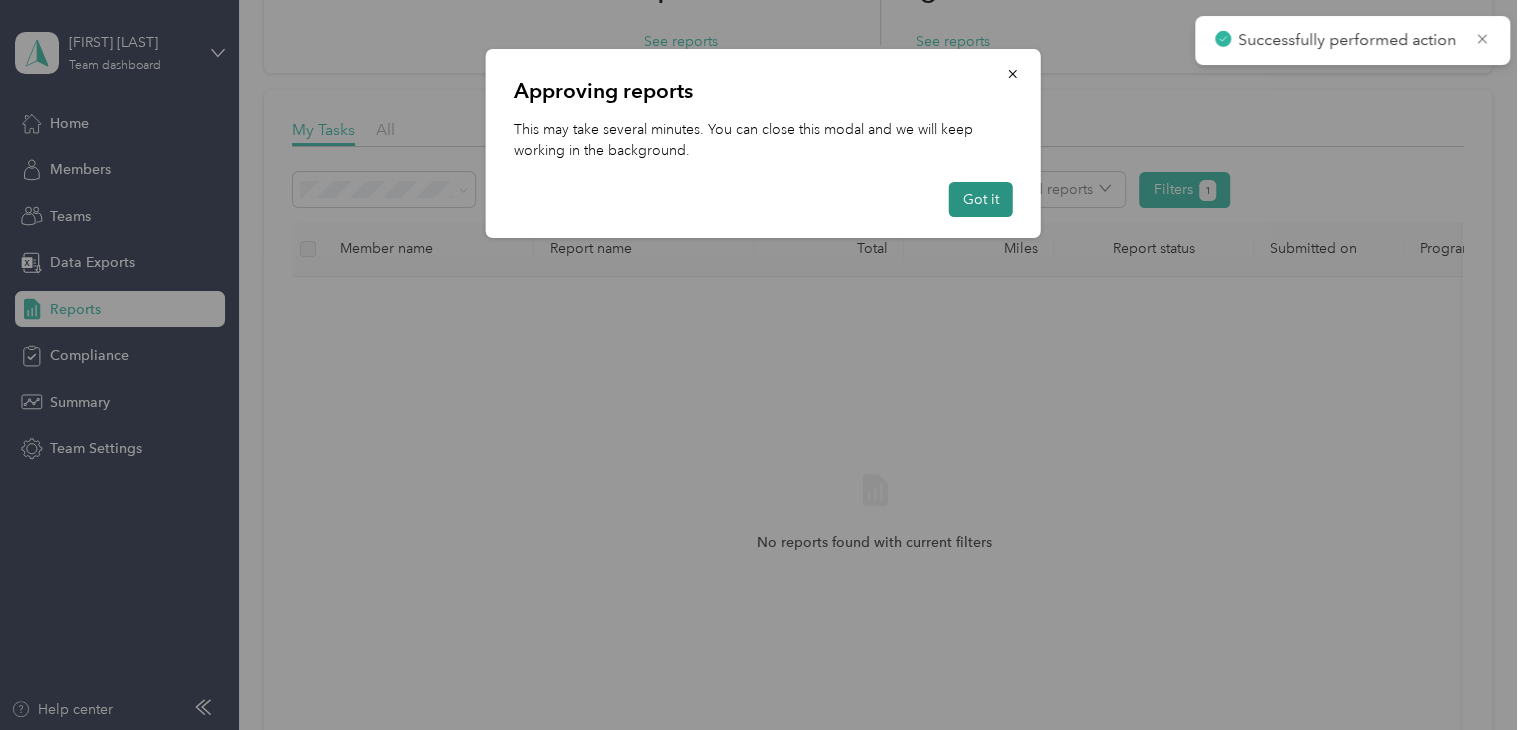 click on "Got it" at bounding box center (981, 199) 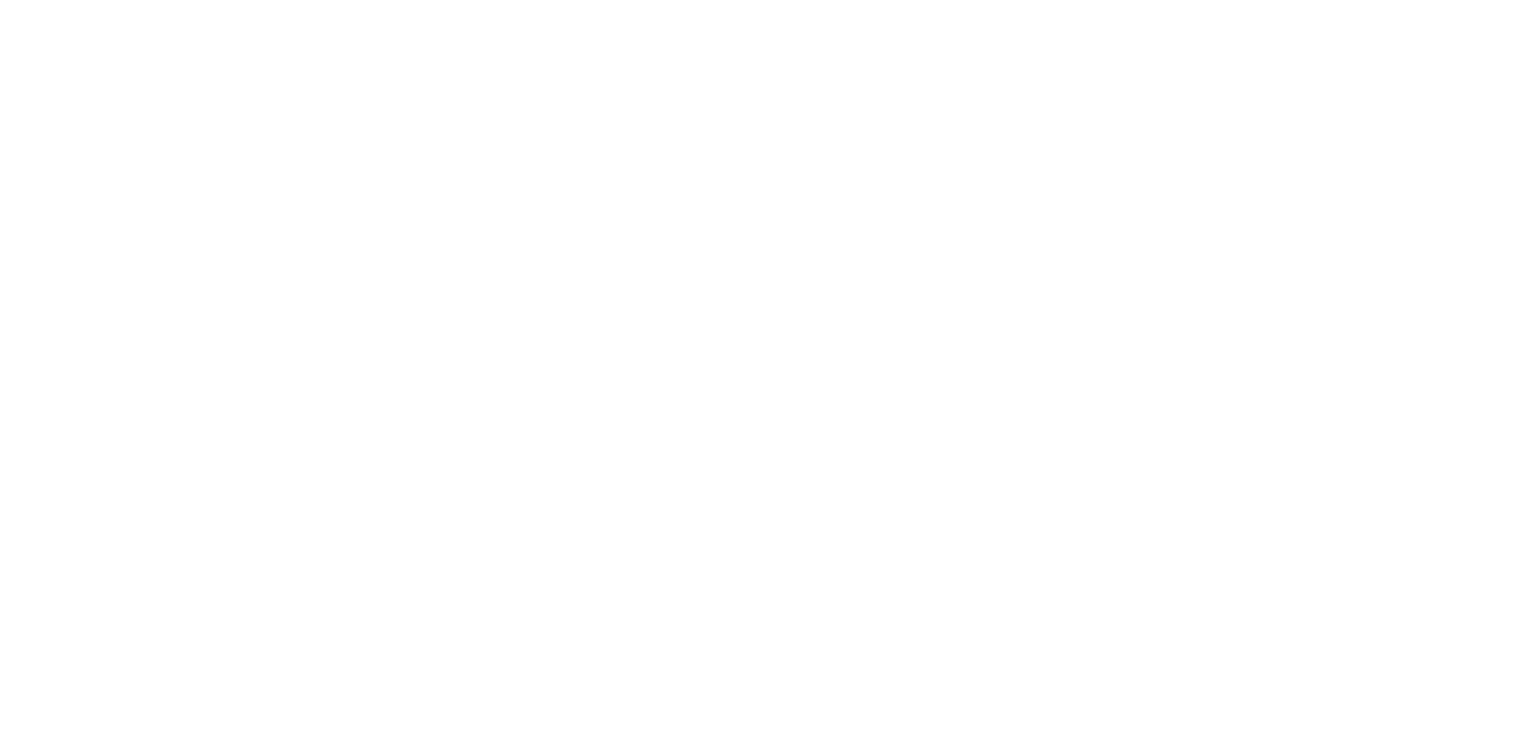 scroll, scrollTop: 0, scrollLeft: 0, axis: both 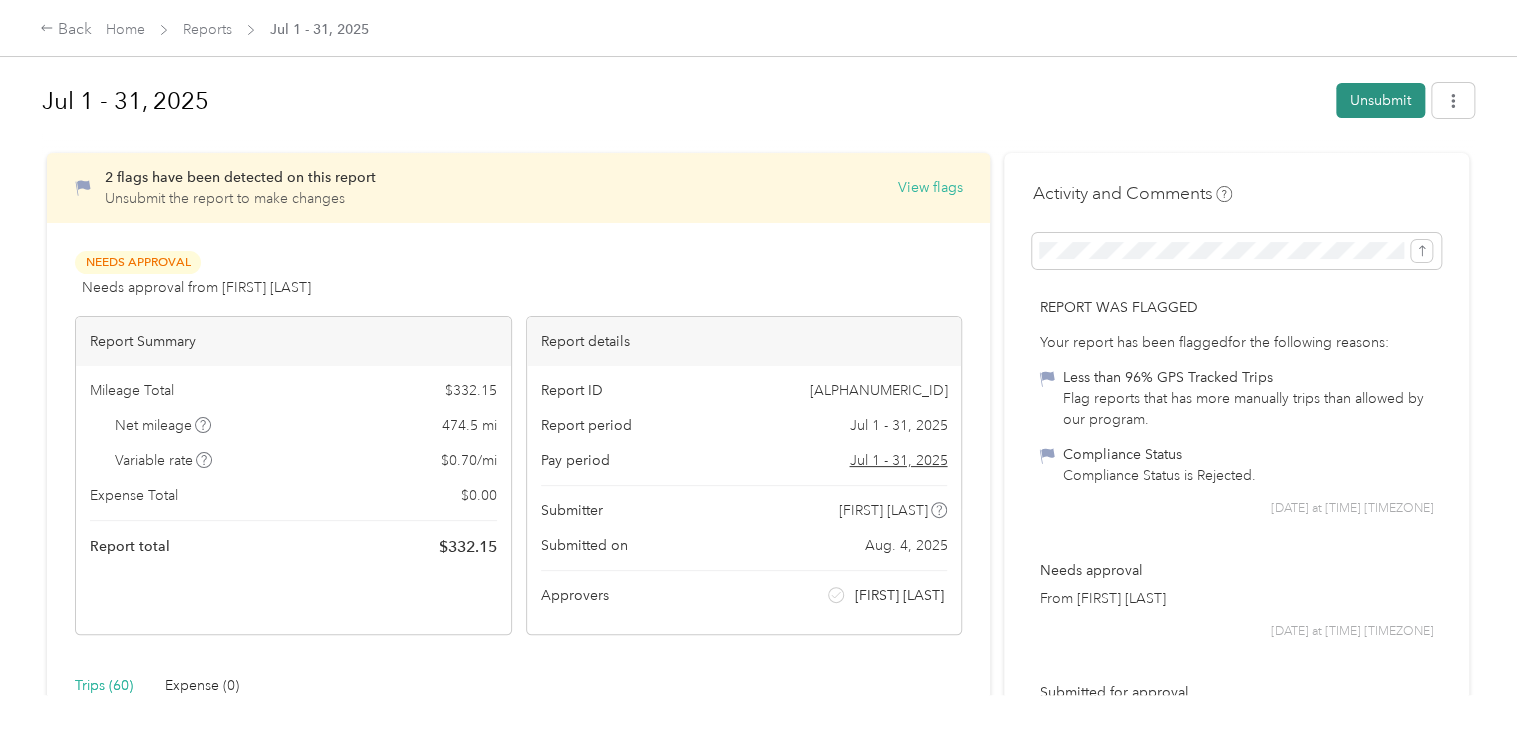 click on "Unsubmit" at bounding box center [1380, 100] 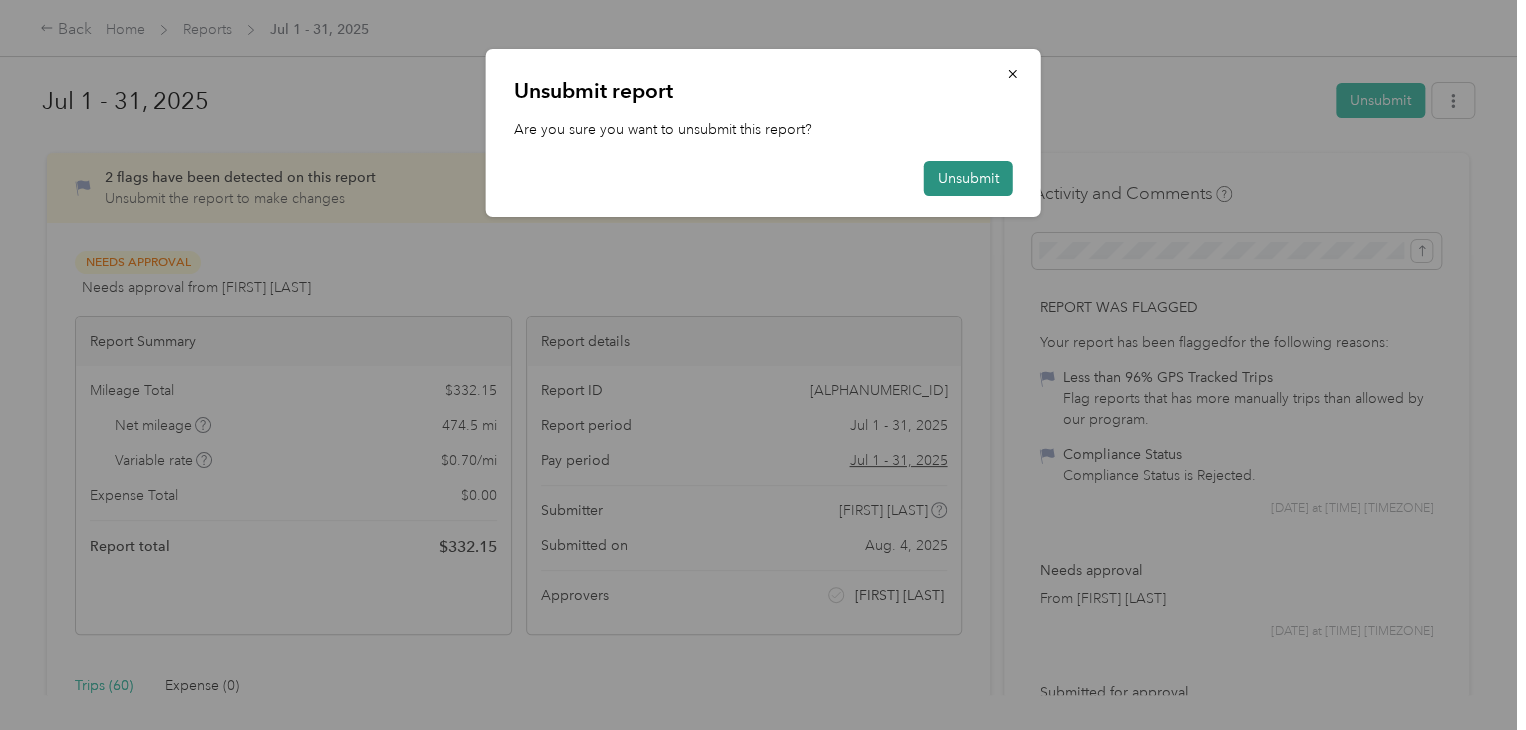 click on "Unsubmit" at bounding box center (968, 178) 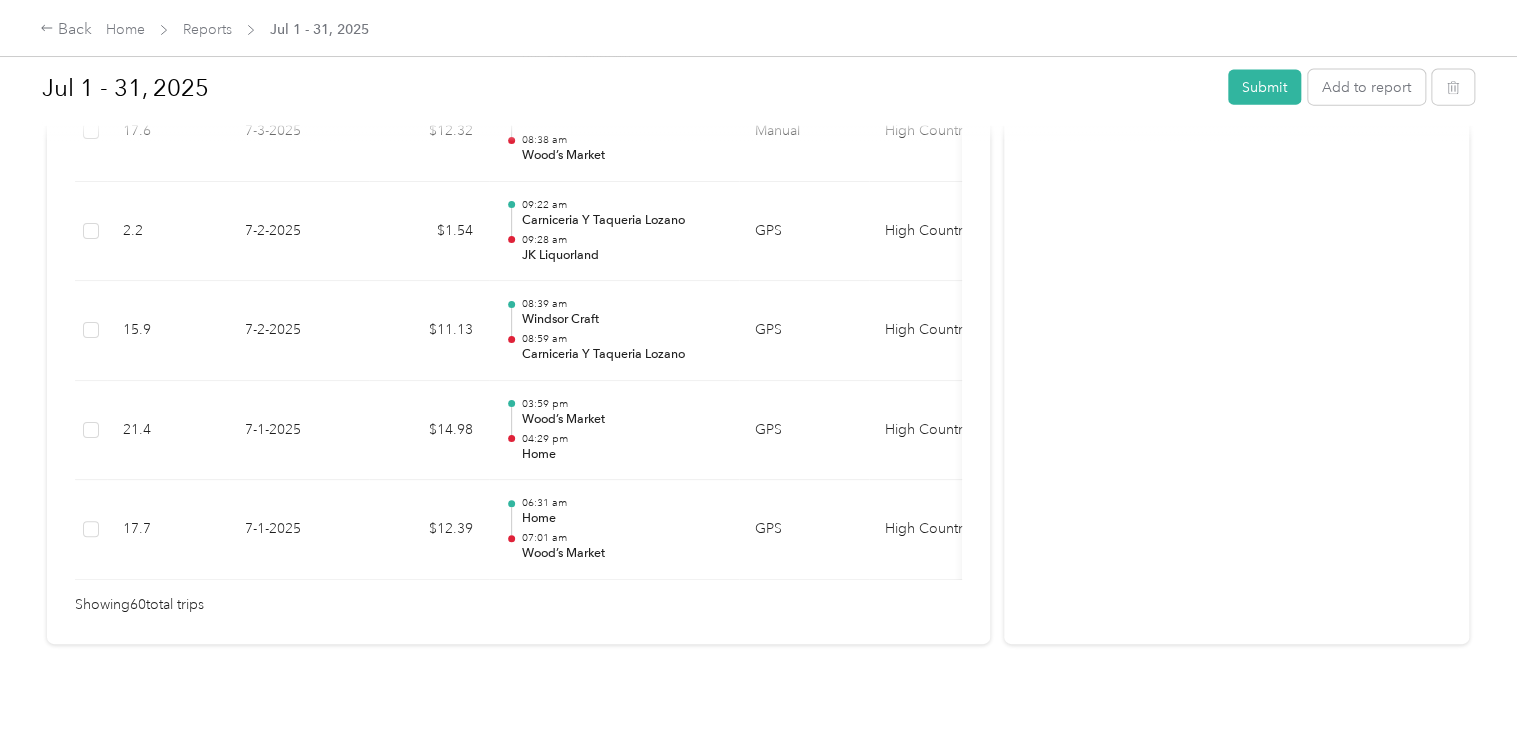 scroll, scrollTop: 6136, scrollLeft: 0, axis: vertical 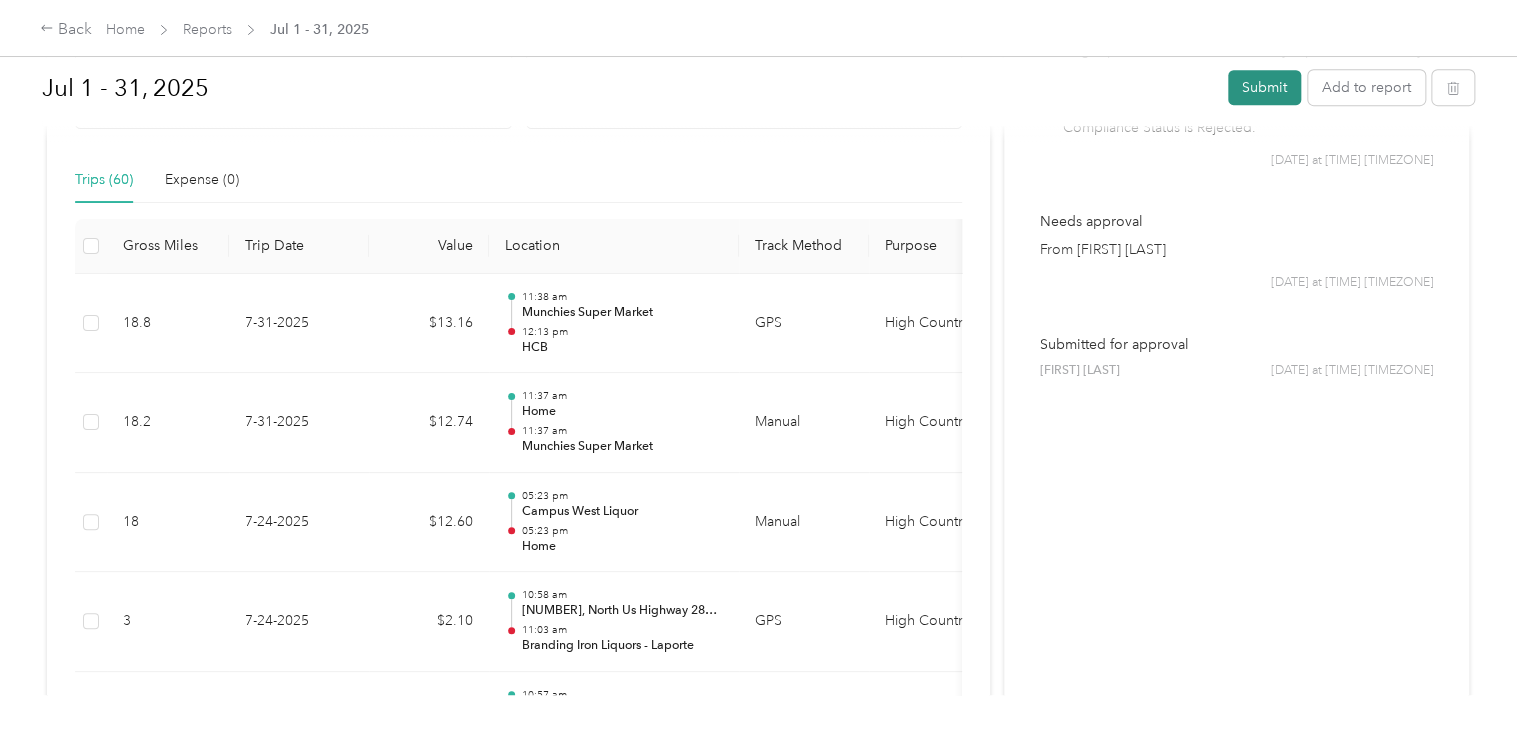 click on "Submit" at bounding box center [1264, 87] 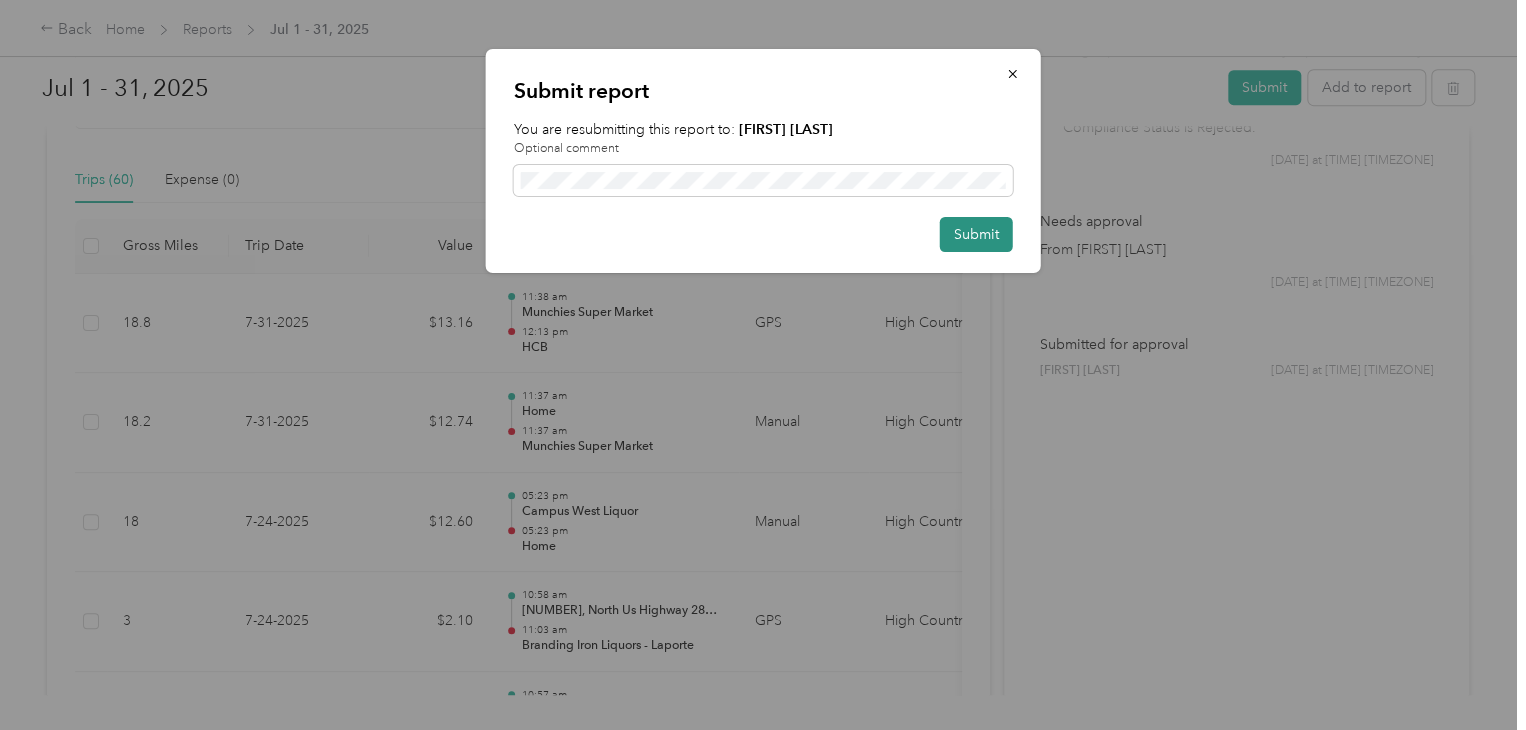 click on "Submit" at bounding box center (976, 234) 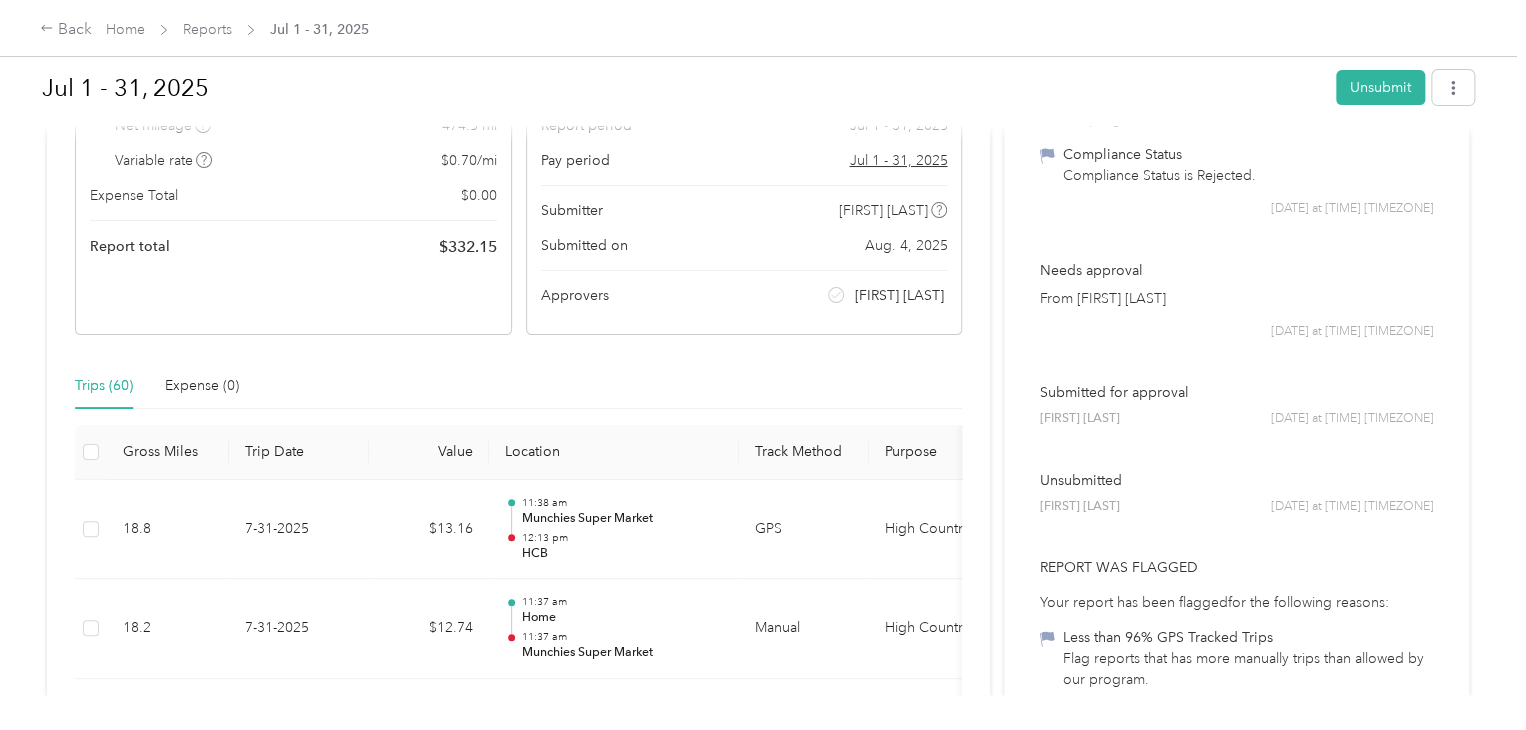 scroll, scrollTop: 0, scrollLeft: 0, axis: both 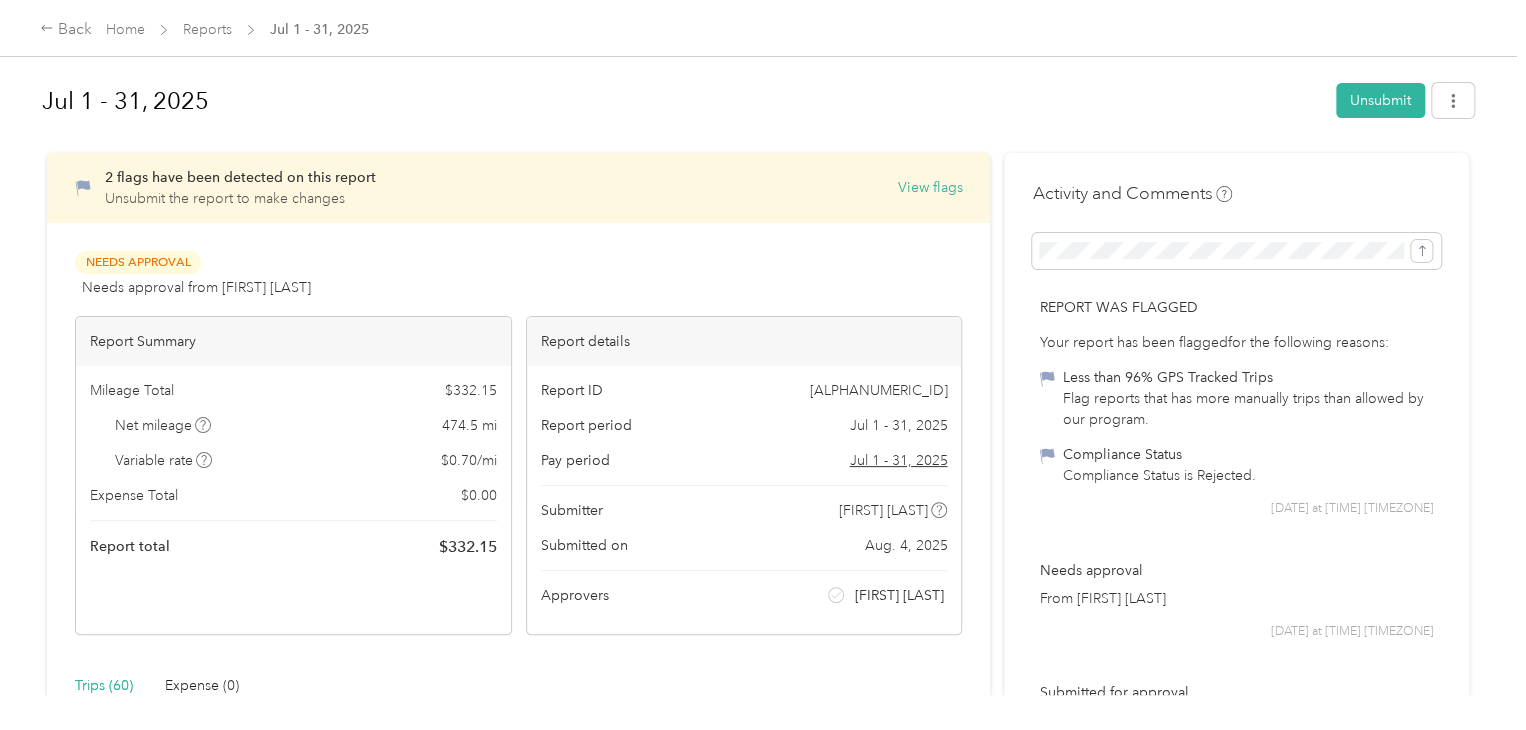 click on "Jul 1 - 31, 2025" at bounding box center [682, 101] 